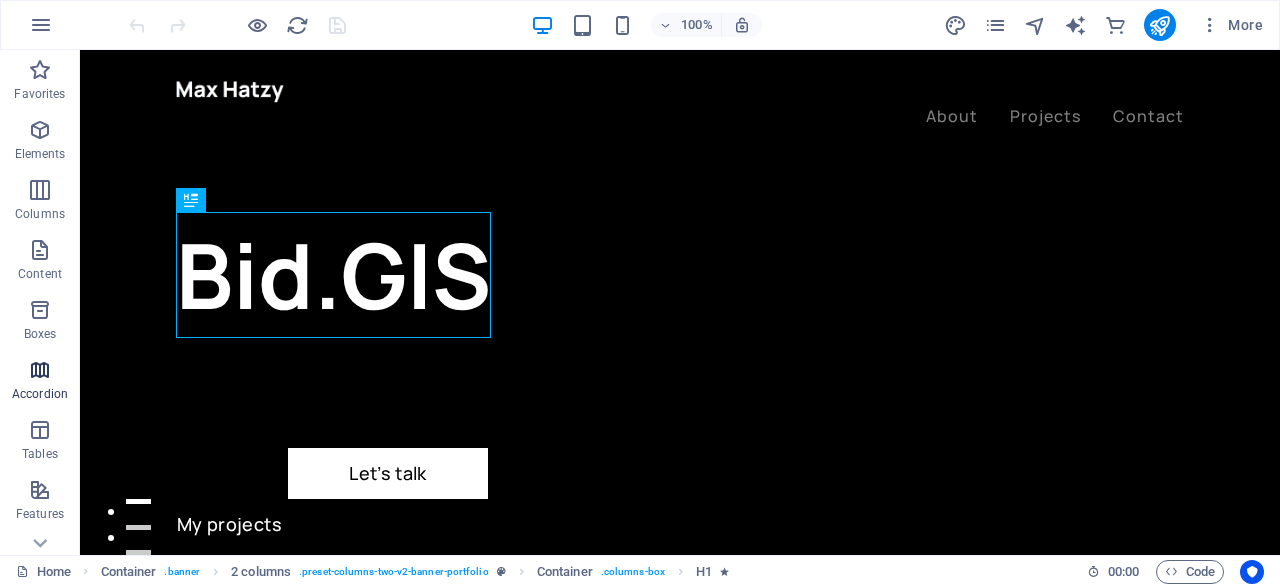 scroll, scrollTop: 0, scrollLeft: 0, axis: both 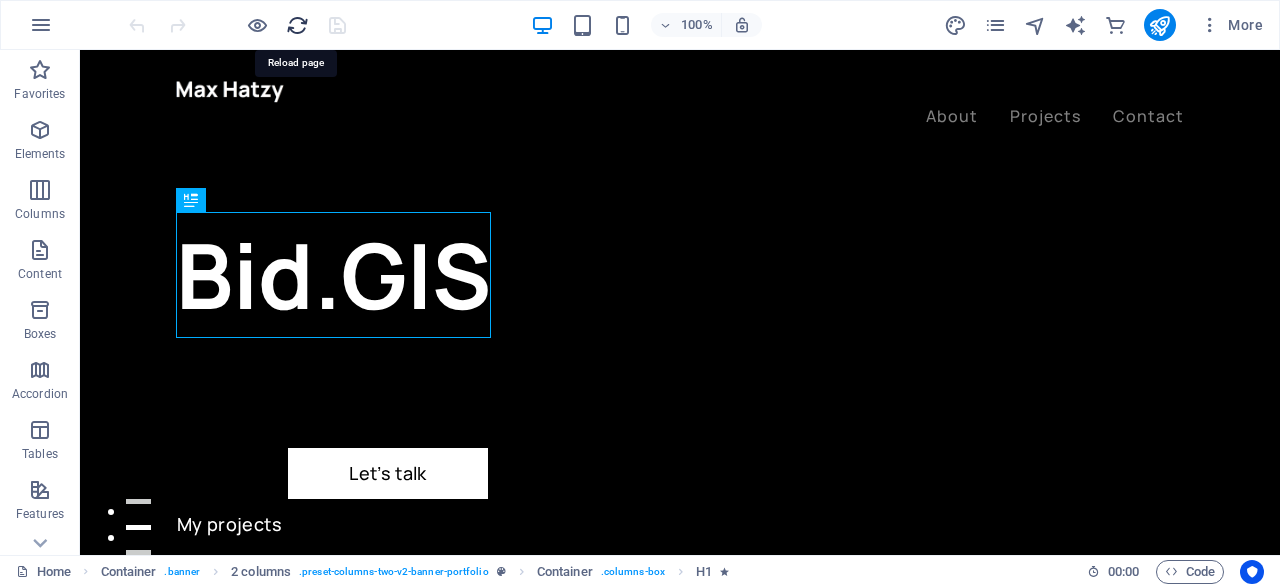 click at bounding box center (297, 25) 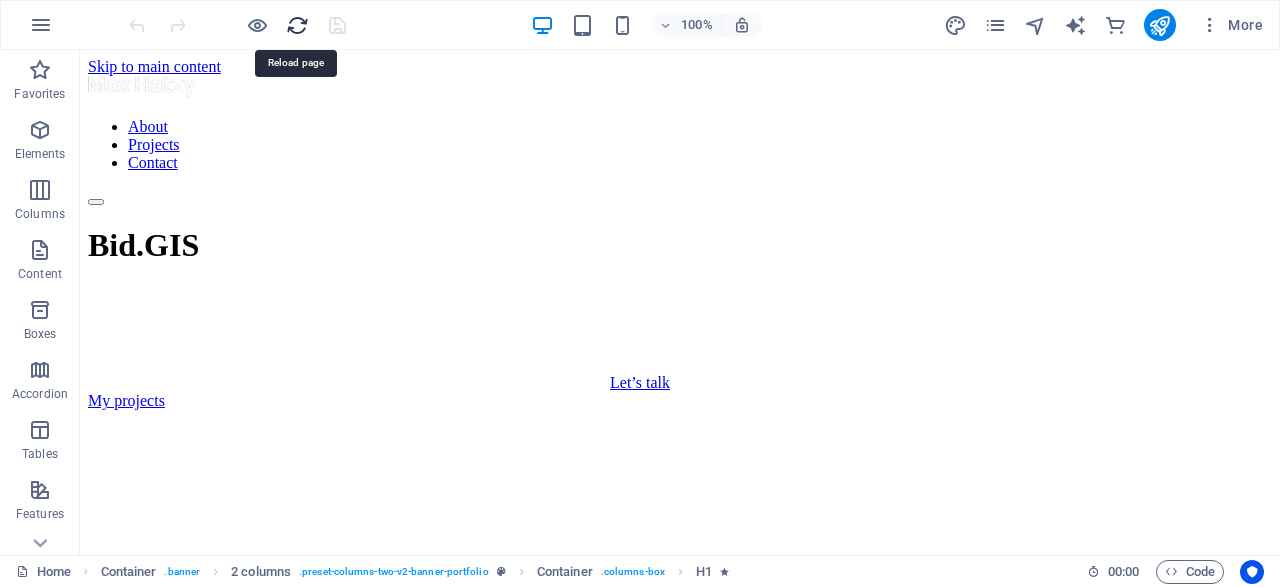 scroll, scrollTop: 0, scrollLeft: 0, axis: both 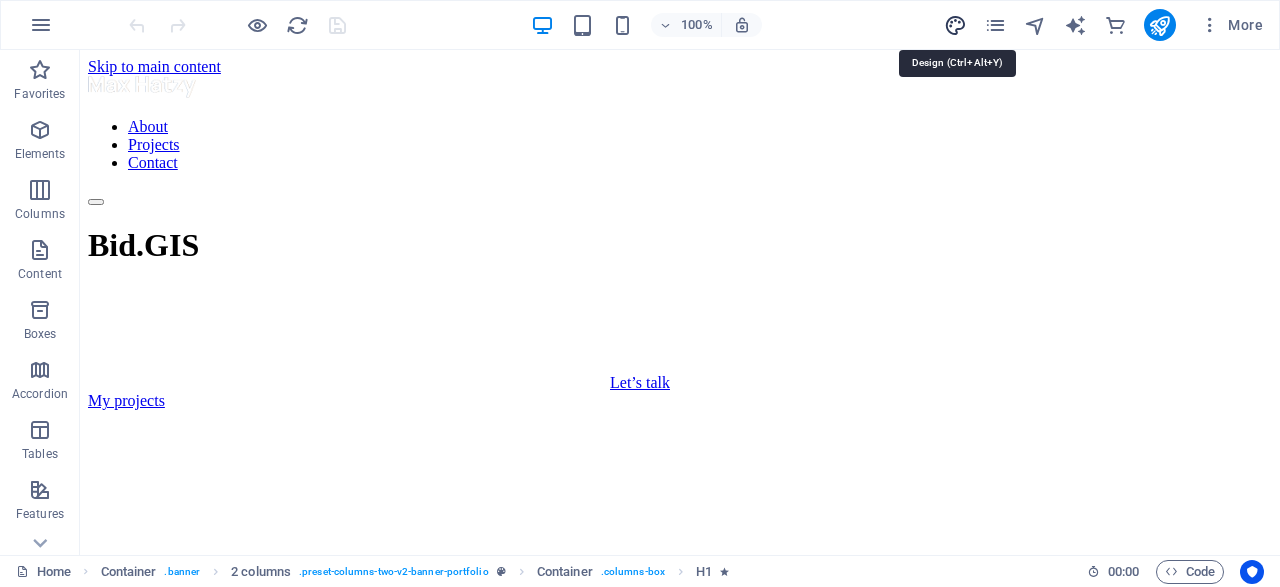 click at bounding box center (955, 25) 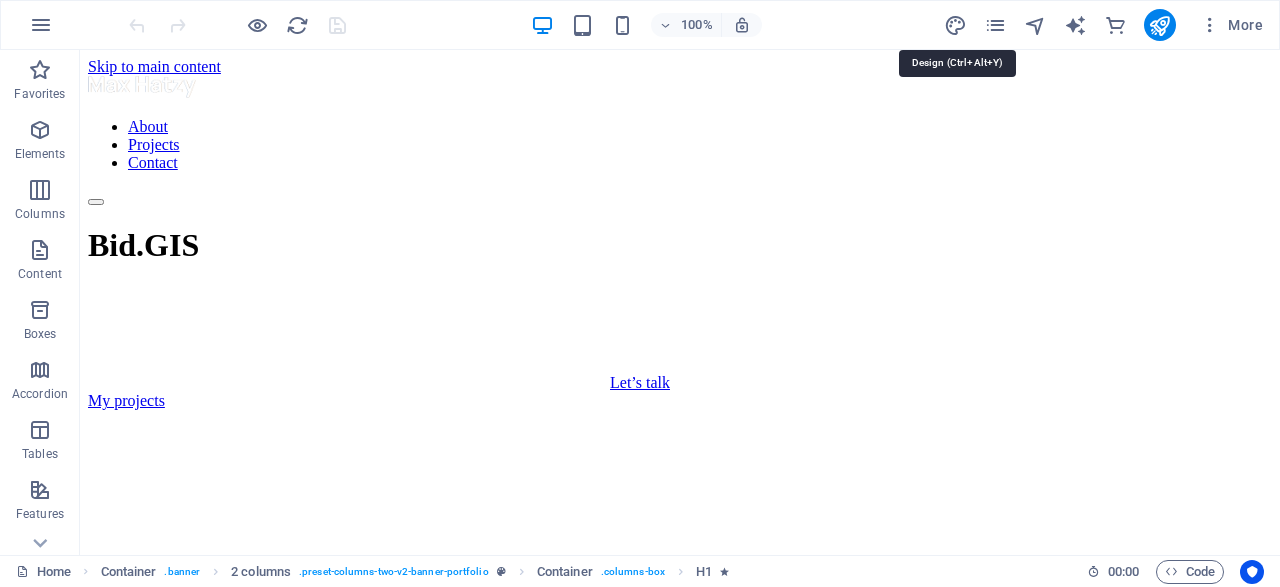 select on "ease-in-out" 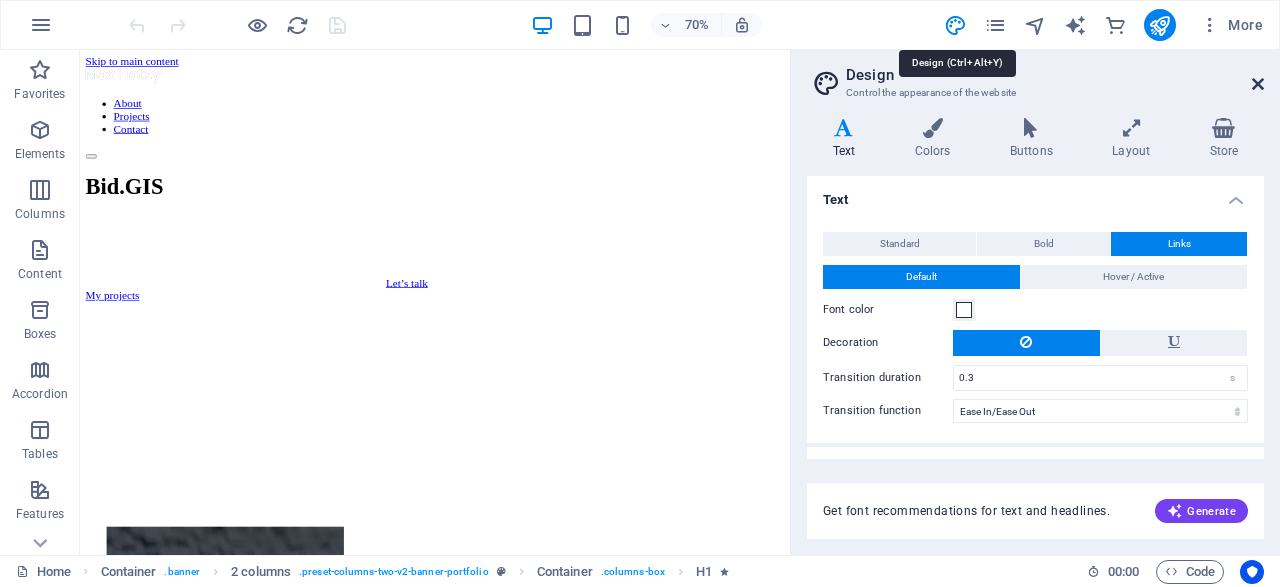 click at bounding box center (1258, 84) 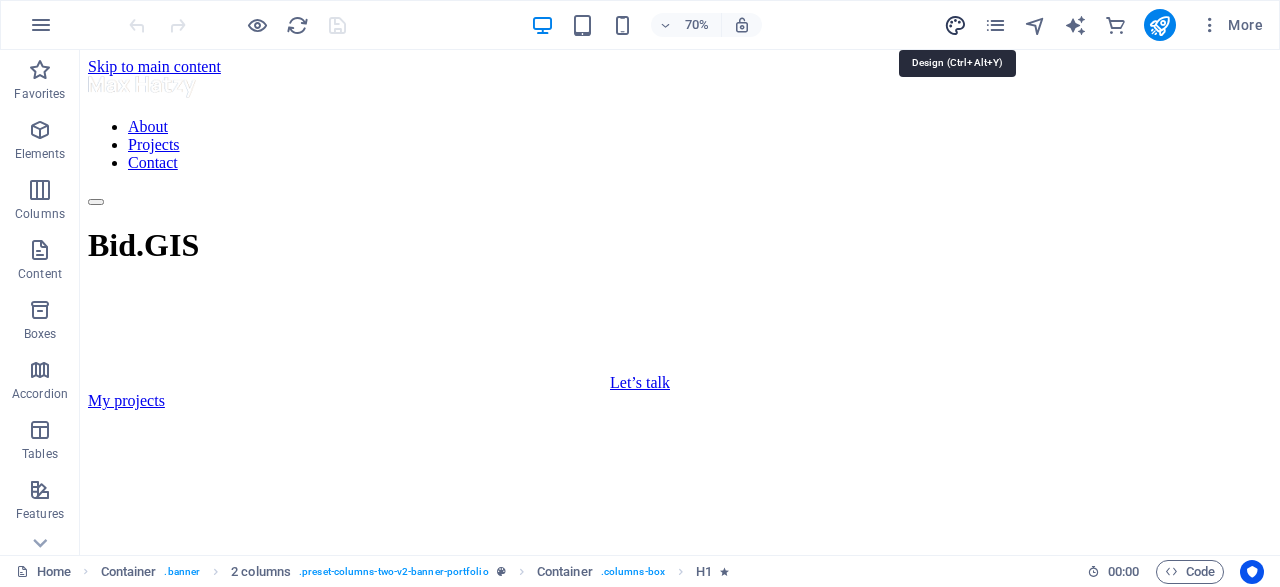 click at bounding box center [955, 25] 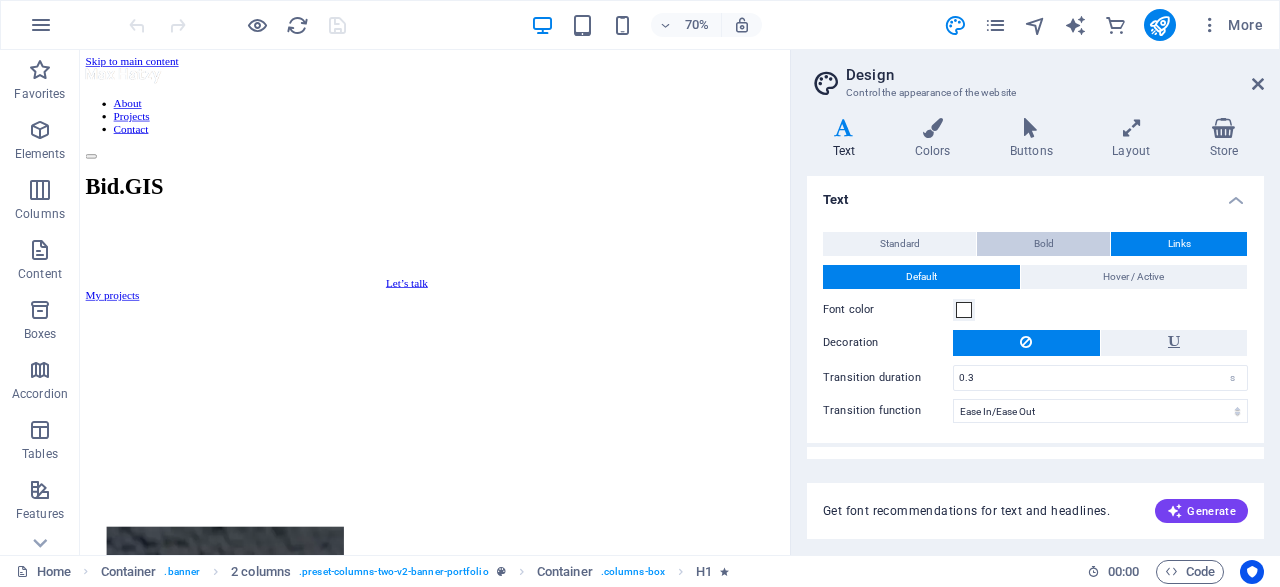 click on "Bold" at bounding box center [1043, 244] 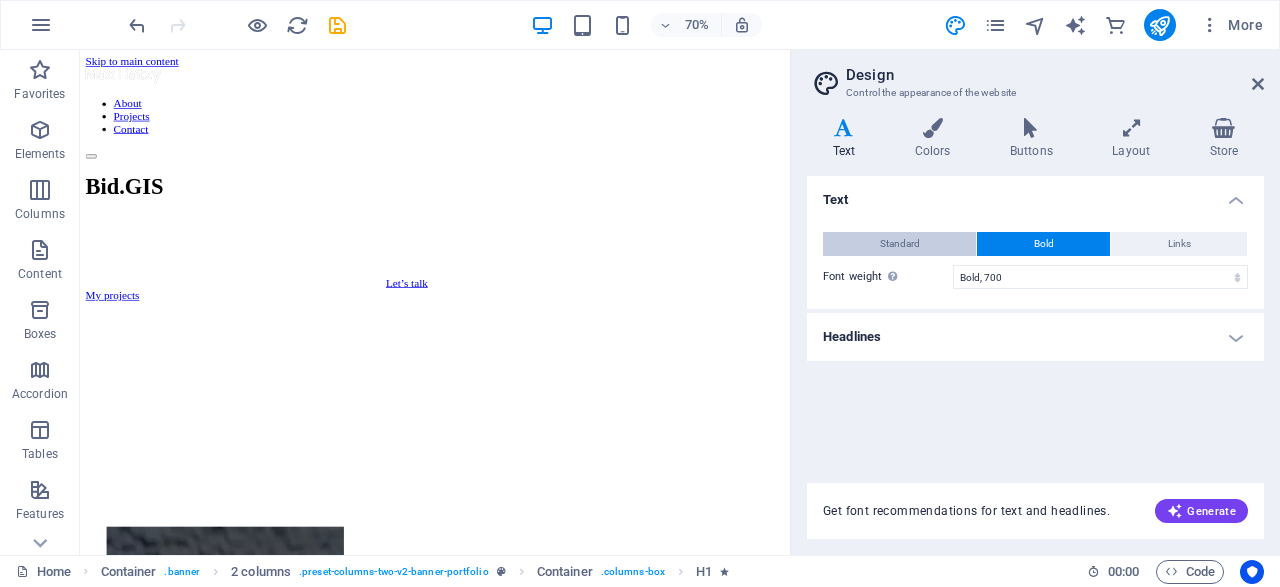 click on "Standard" at bounding box center [899, 244] 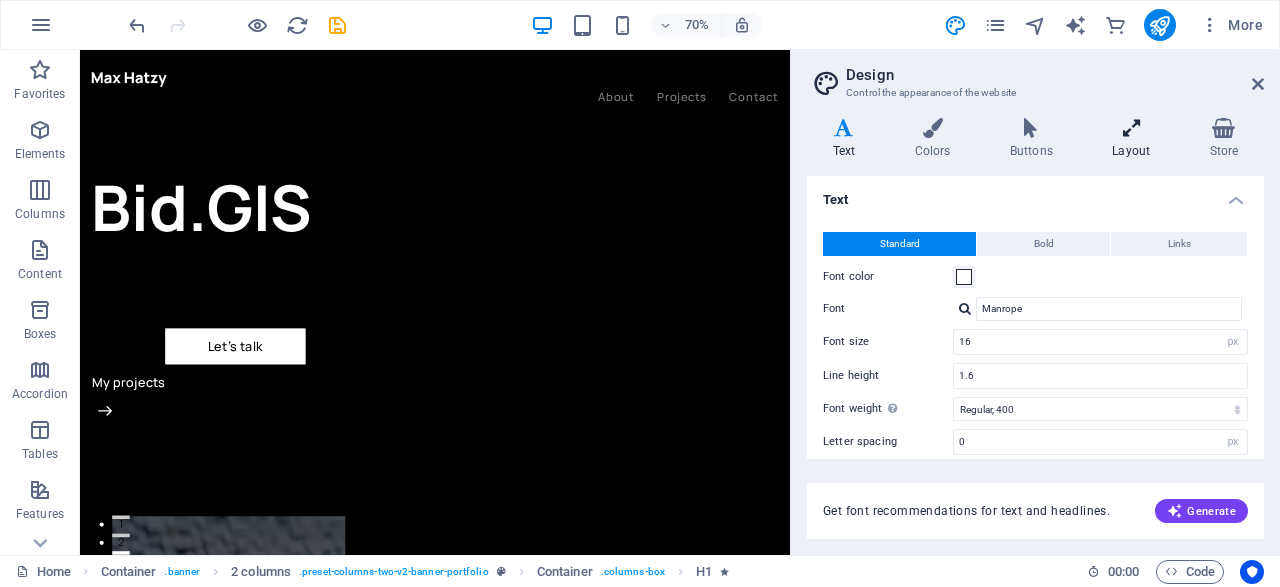 click at bounding box center (1131, 128) 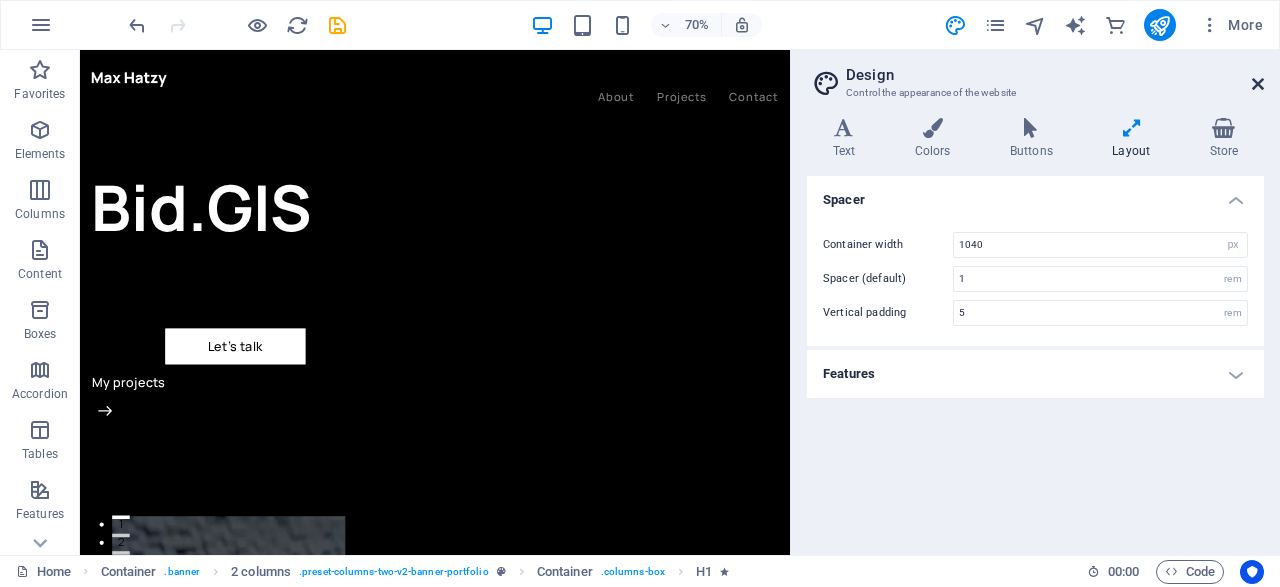 click at bounding box center [1258, 84] 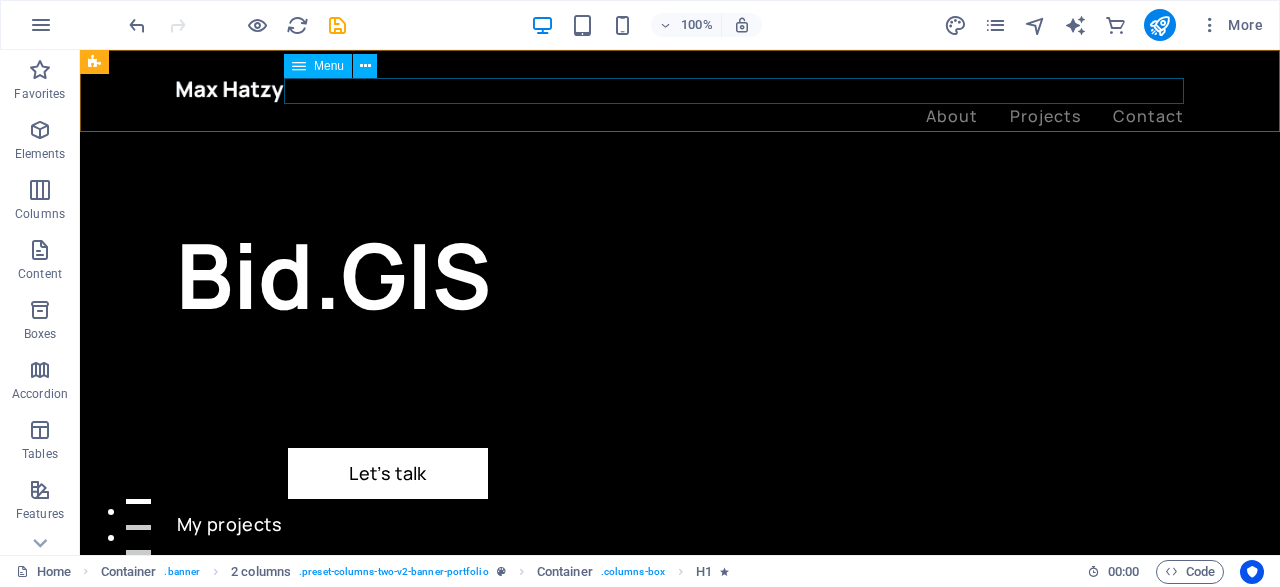 click on "About Projects Contact" at bounding box center (680, 117) 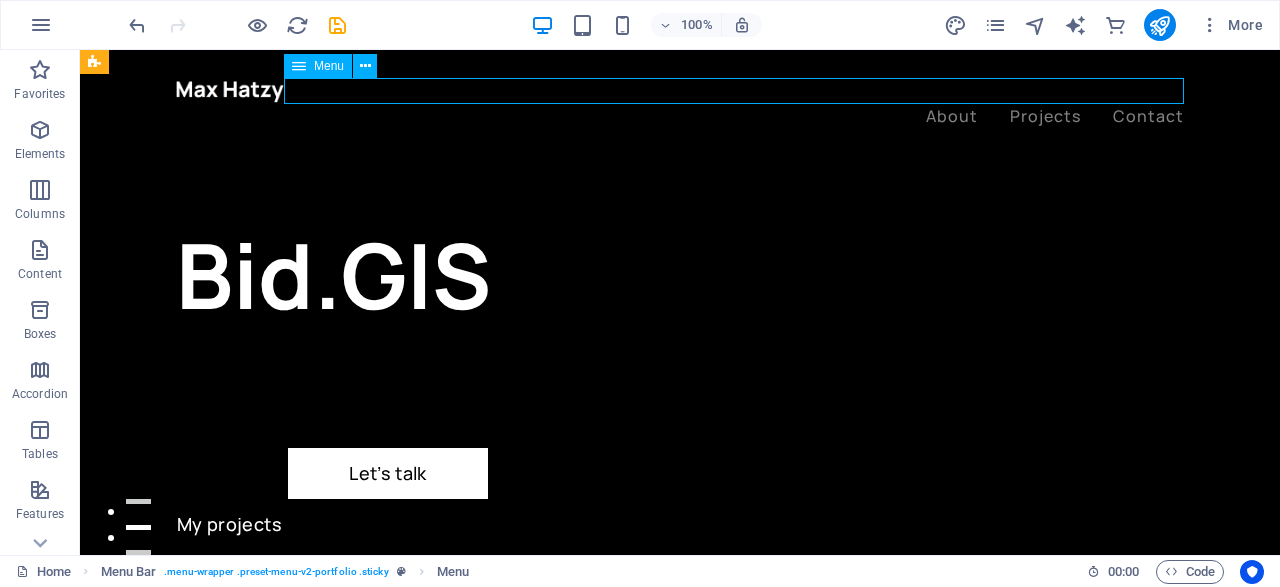 click on "About Projects Contact" at bounding box center (680, 117) 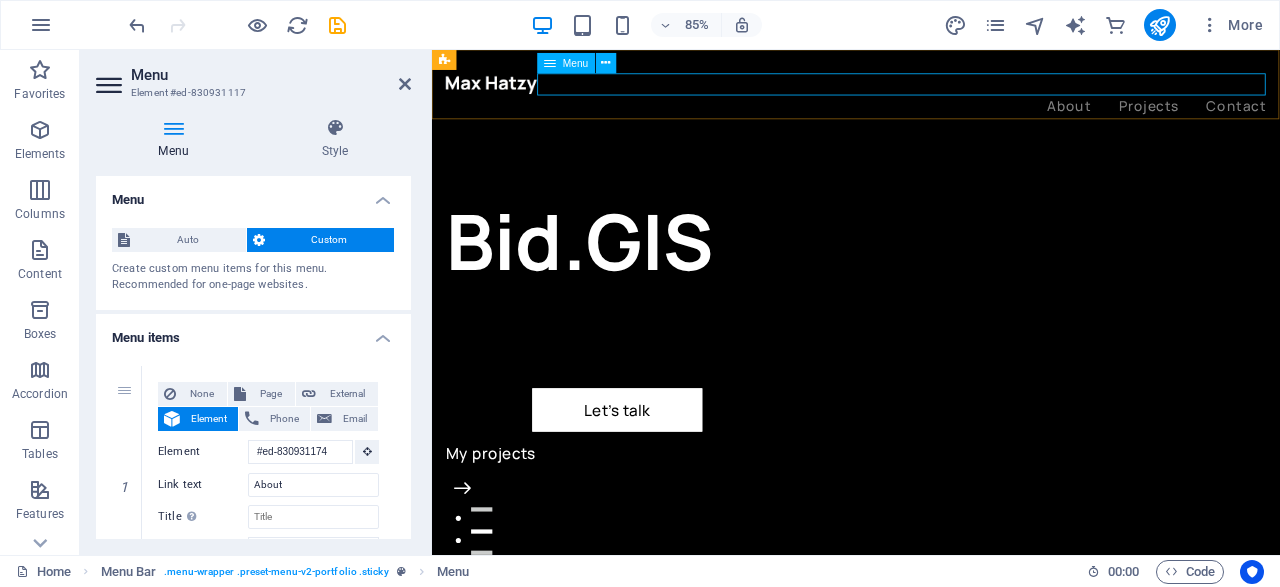click on "About Projects Contact" at bounding box center (931, 117) 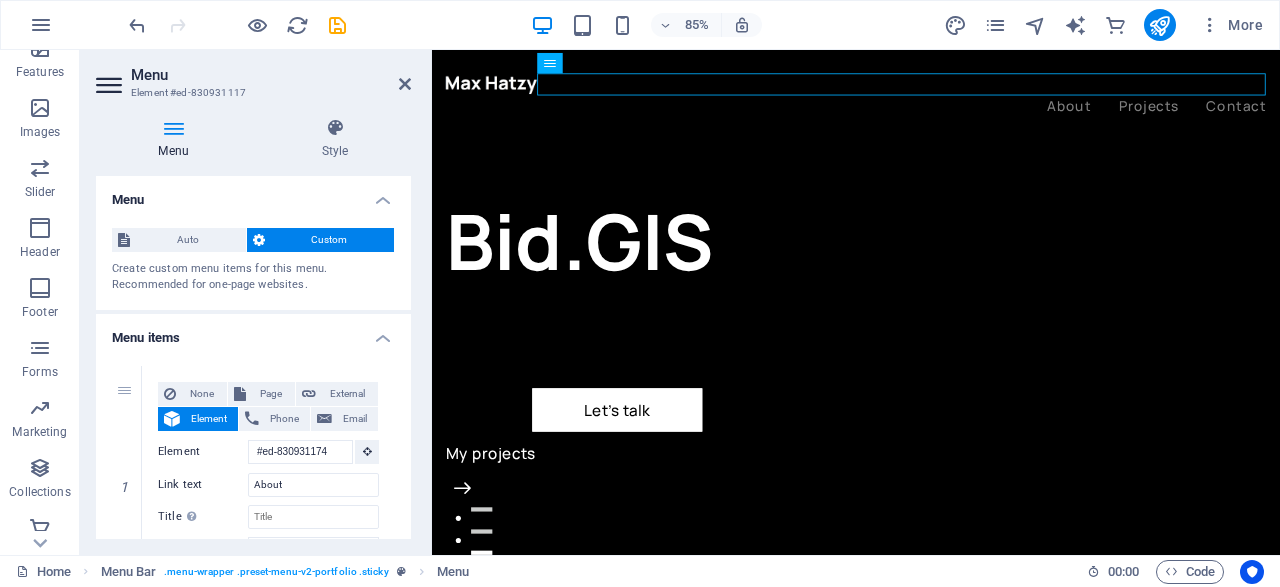 scroll, scrollTop: 454, scrollLeft: 0, axis: vertical 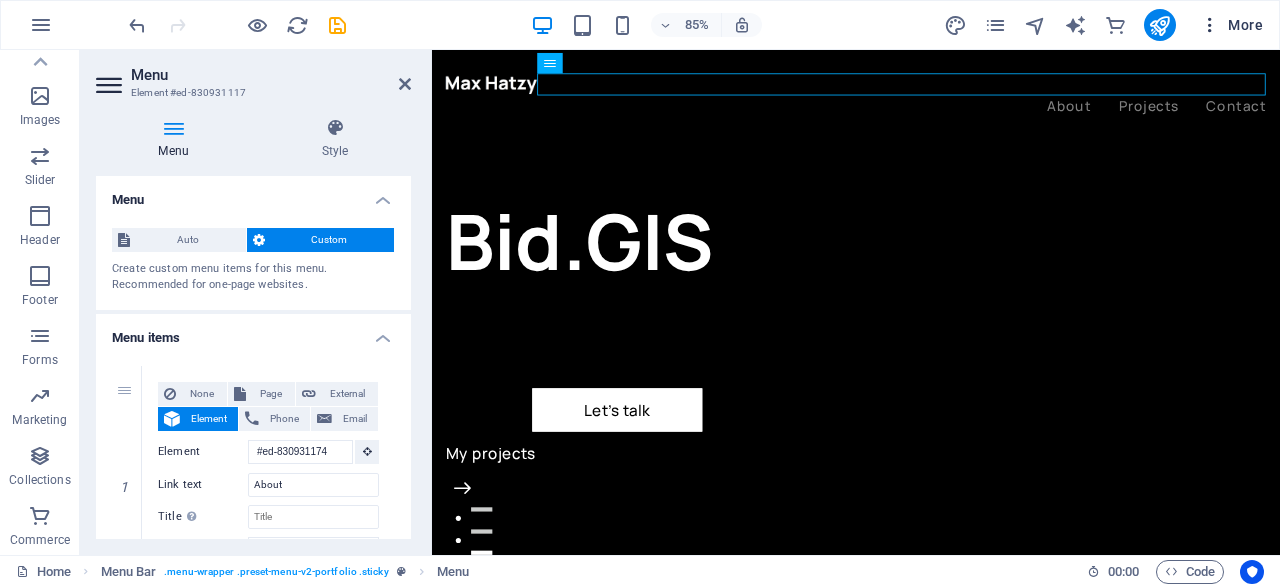 click on "More" at bounding box center (1231, 25) 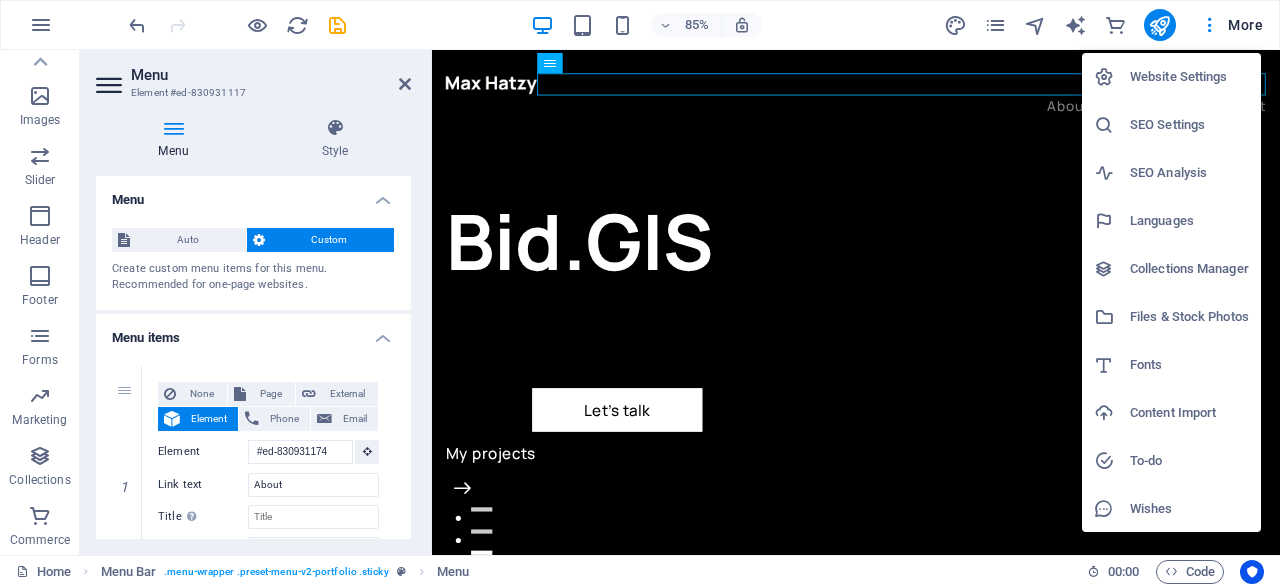 click on "Website Settings" at bounding box center [1189, 77] 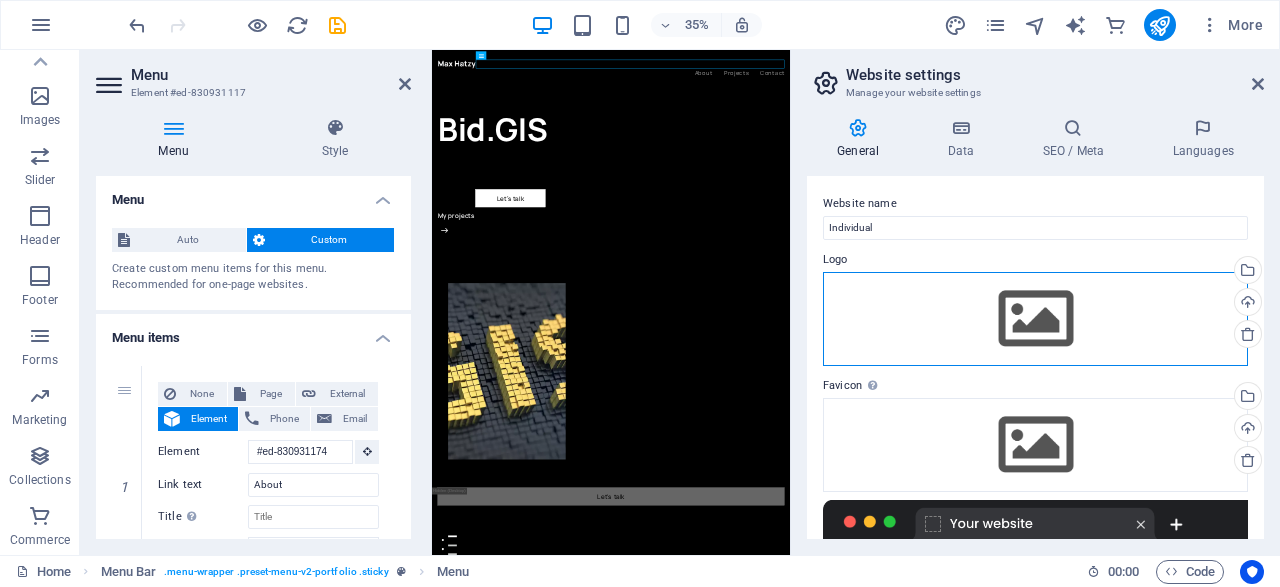 click on "Drag files here, click to choose files or select files from Files or our free stock photos & videos" at bounding box center (1035, 319) 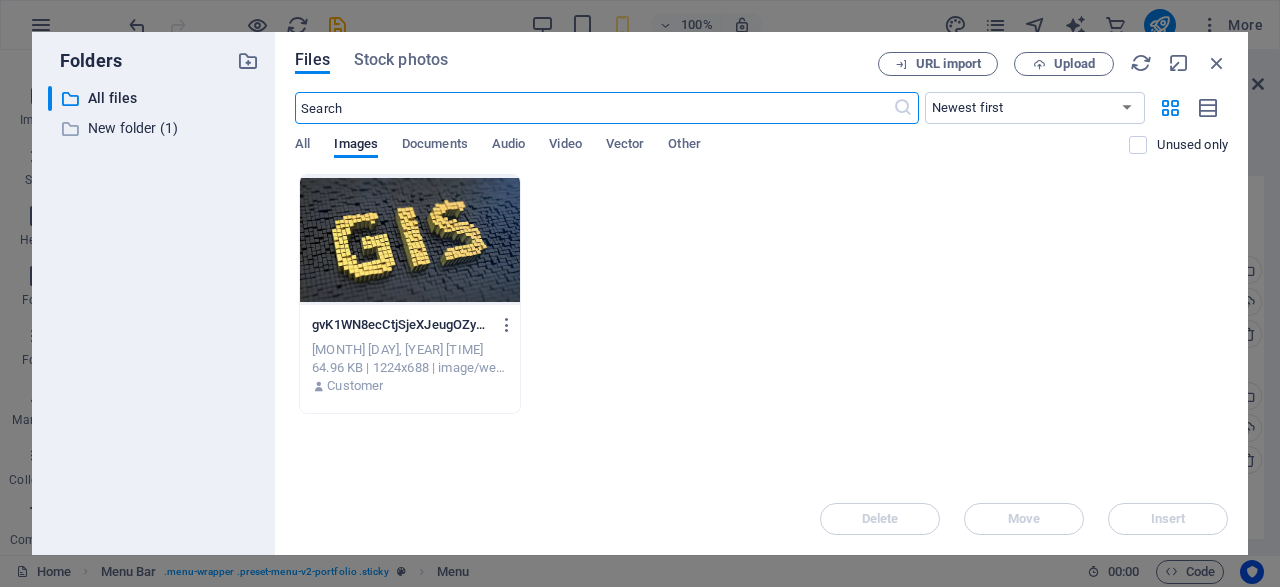click at bounding box center (410, 240) 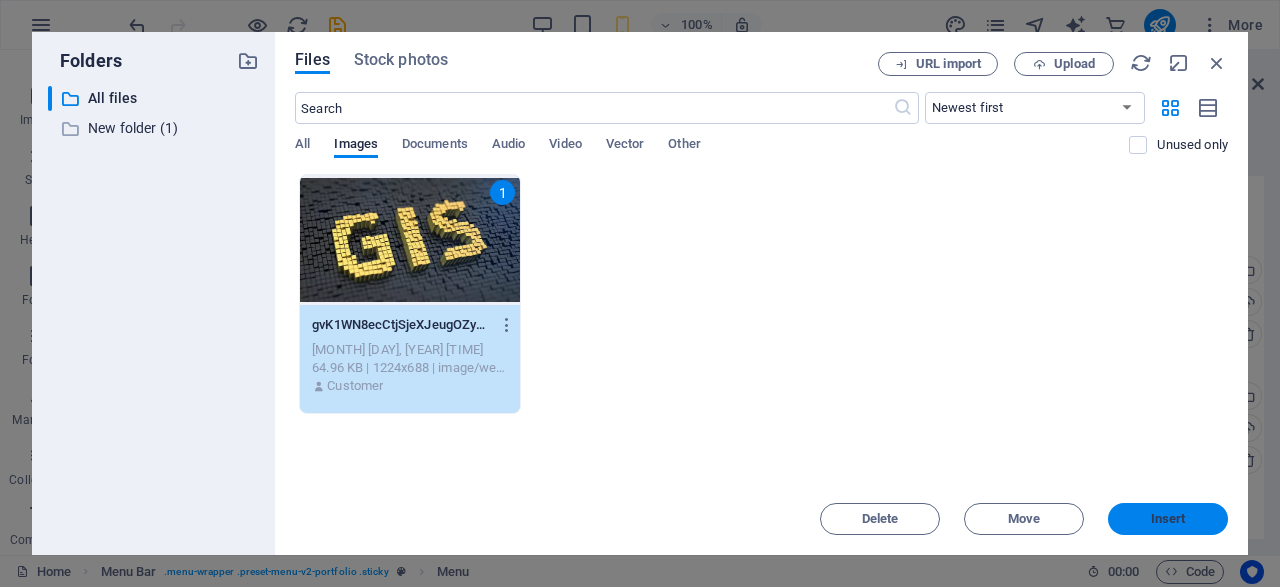 click on "Insert" at bounding box center [1168, 519] 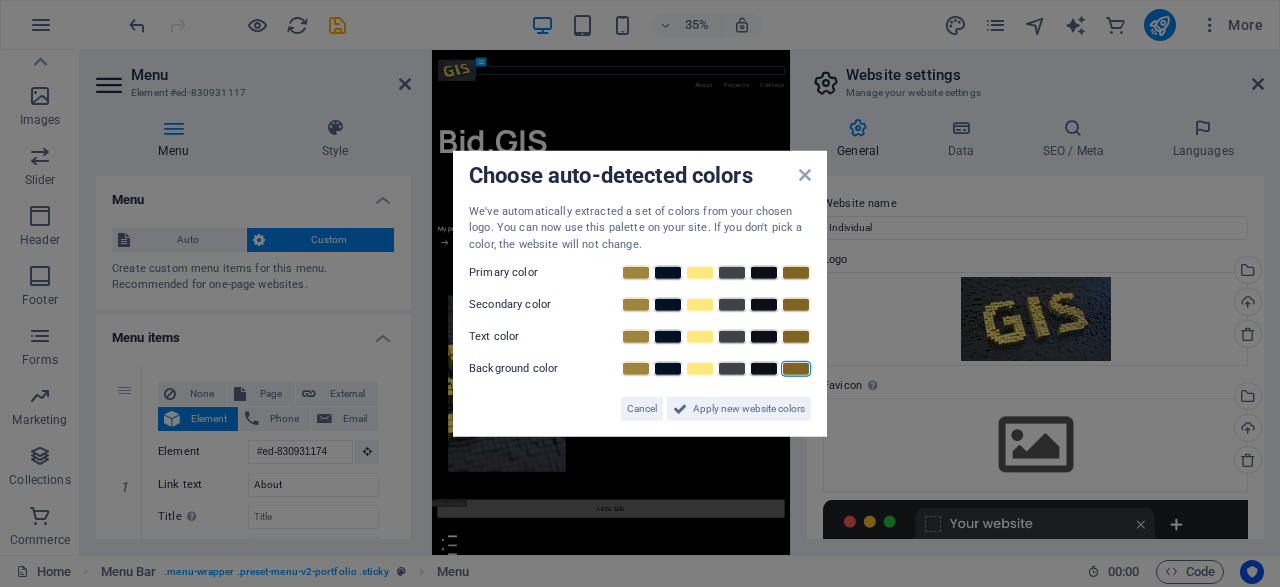 click at bounding box center [796, 369] 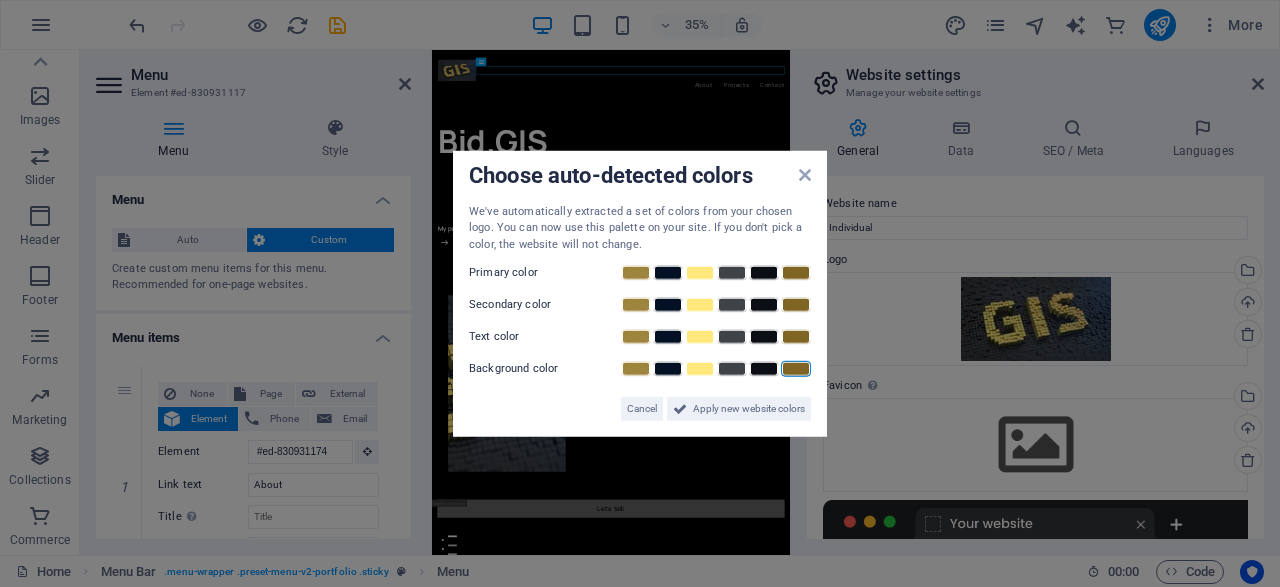 click on "Choose auto-detected colors We've automatically extracted a set of colors from your chosen logo. You can now use this palette on your site. If you don't pick a color, the website will not change.  Primary color Secondary color Text color Background color Cancel Apply new website colors" at bounding box center [640, 293] 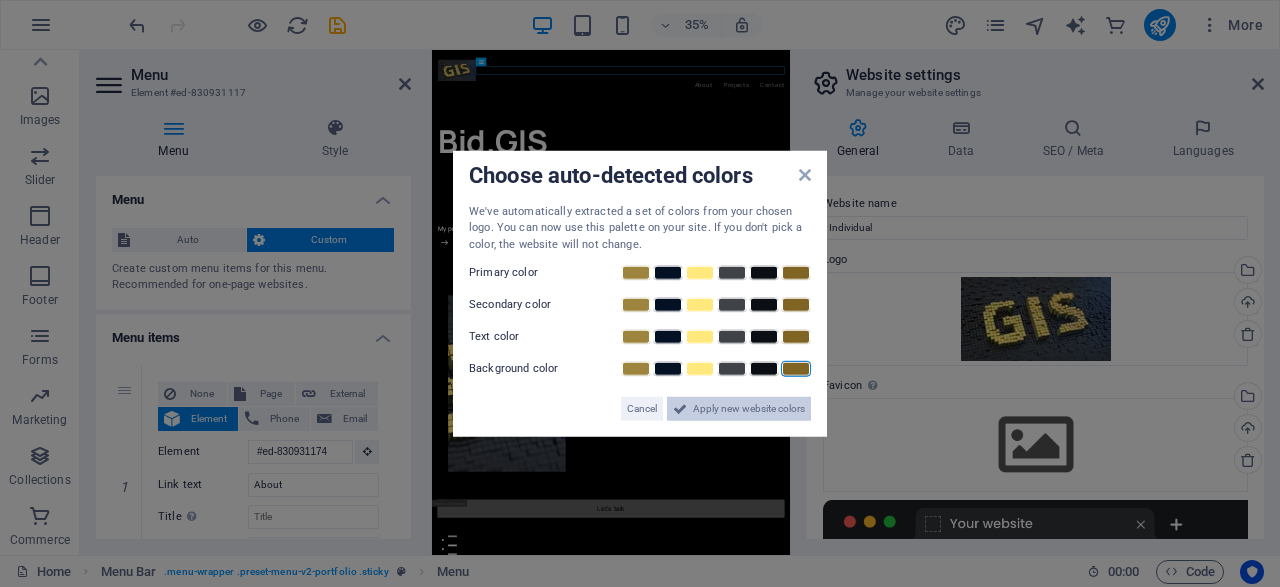 click on "Apply new website colors" at bounding box center (749, 409) 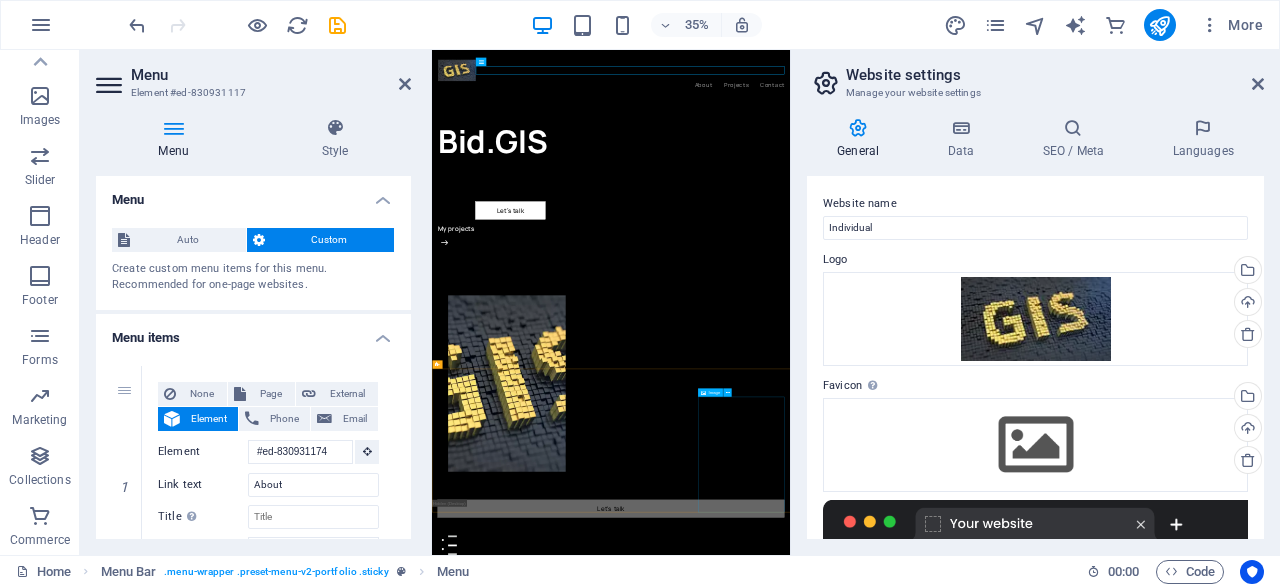 click at bounding box center [943, 2795] 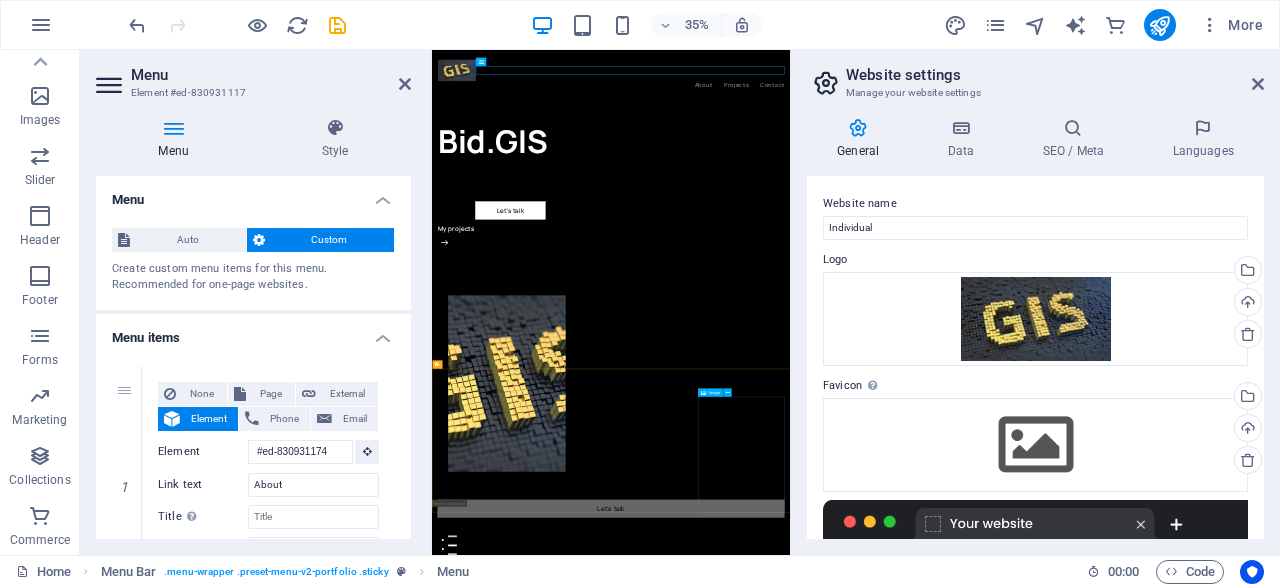 click at bounding box center [943, 3974] 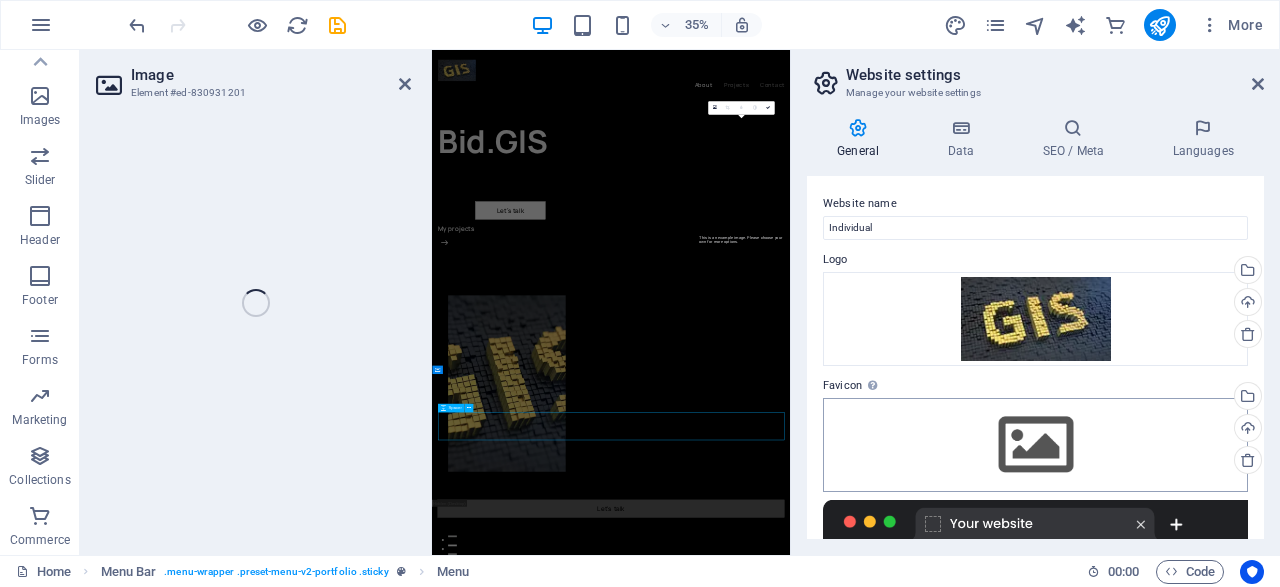 scroll, scrollTop: 794, scrollLeft: 0, axis: vertical 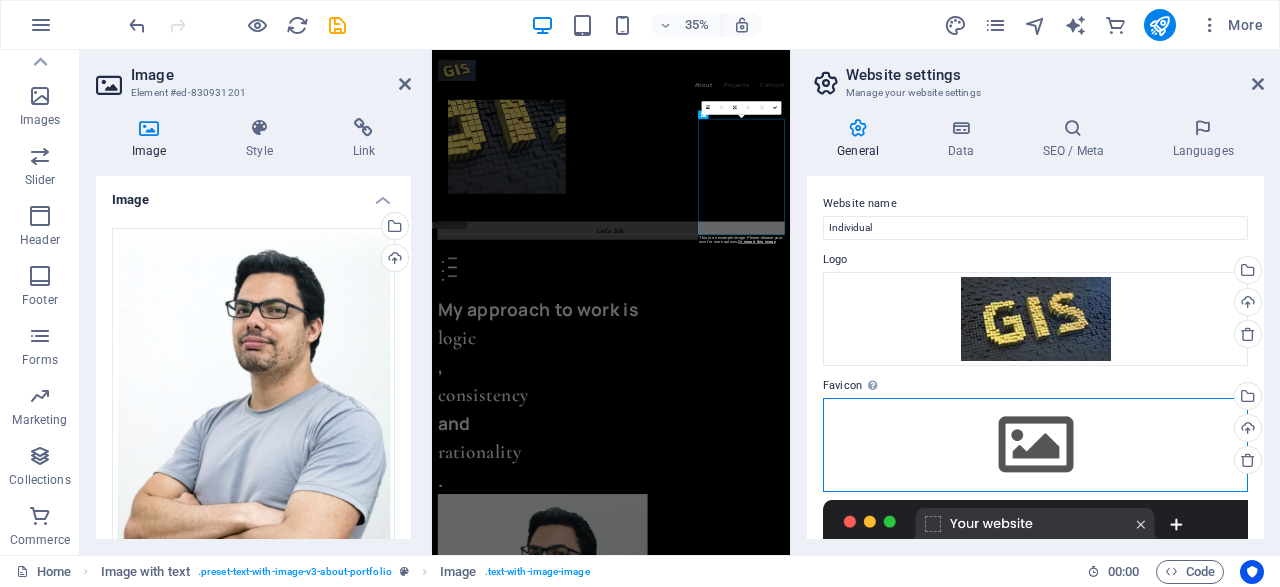 click on "Drag files here, click to choose files or select files from Files or our free stock photos & videos" at bounding box center (1035, 445) 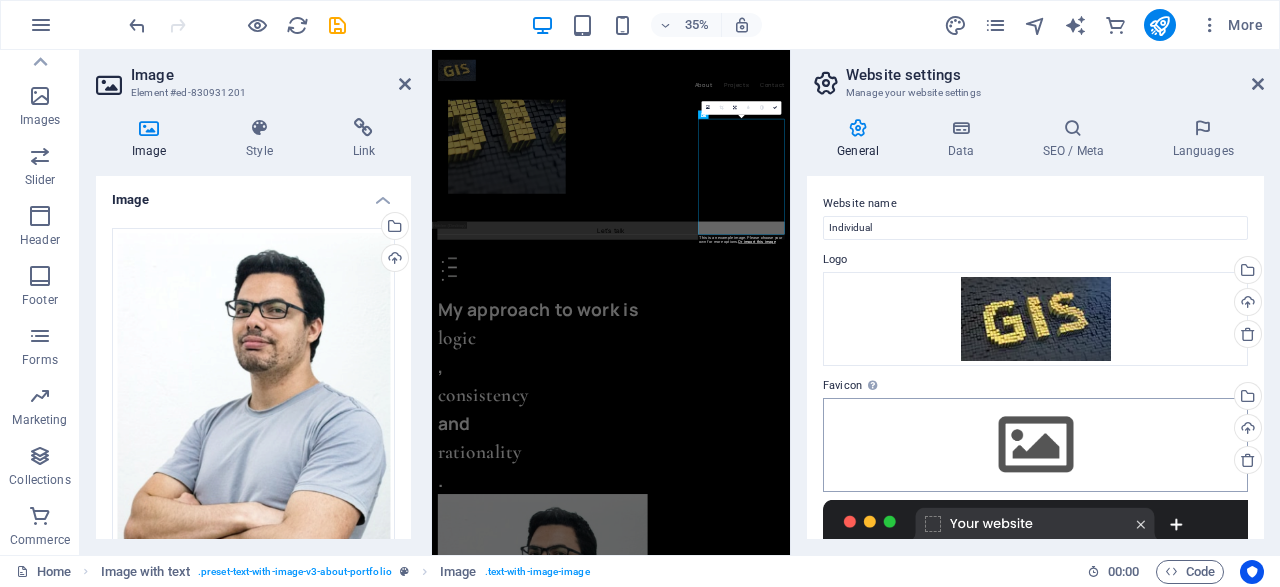 click on "Individual Home Favorites Elements Columns Content Boxes Accordion Tables Features Images Slider Header Footer Forms Marketing Collections Commerce Image Element #ed-830931201 Image Style Link Image Drag files here, click to choose files or select files from Files or our free stock photos & videos Select files from the file manager, stock photos, or upload file(s) Upload Width Default auto px rem % em vh vw Fit image Automatically fit image to a fixed width and height Height Default auto px Alignment Lazyload Loading images after the page loads improves page speed. Responsive Automatically load retina image and smartphone optimized sizes. Lightbox Use as headline The image will be wrapped in an H1 headline tag. Useful for giving alternative text the weight of an H1 headline, e.g. for the logo. Leave unchecked if uncertain. Optimized Images are compressed to improve page speed. Position Direction Custom X offset 50 px rem % vh vw %" at bounding box center (640, 293) 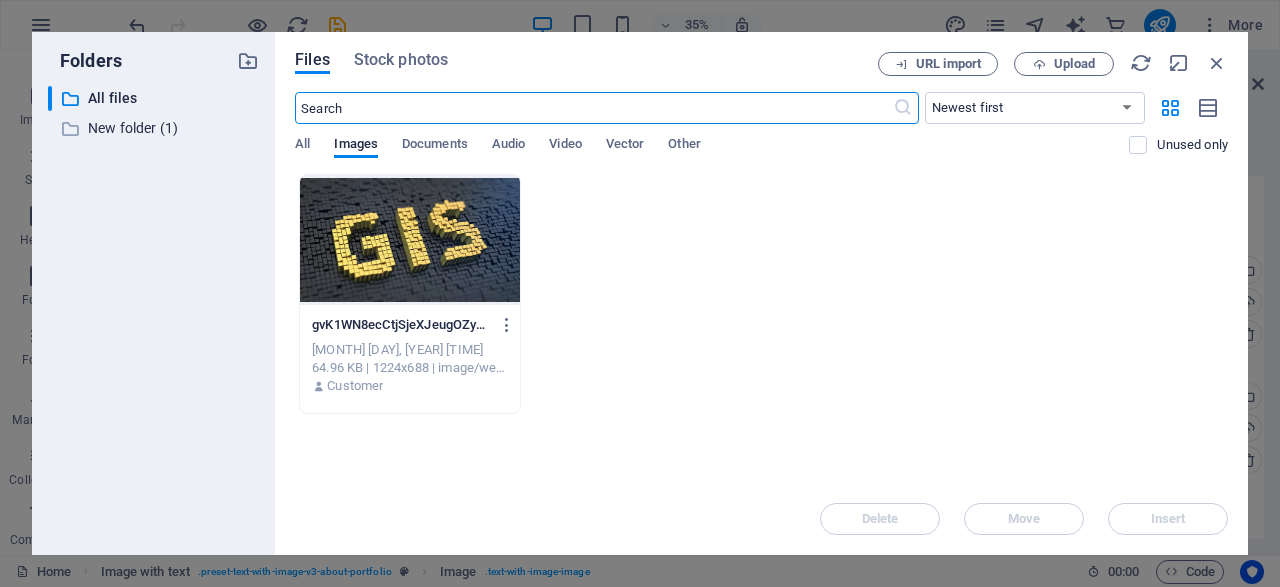 type on "100" 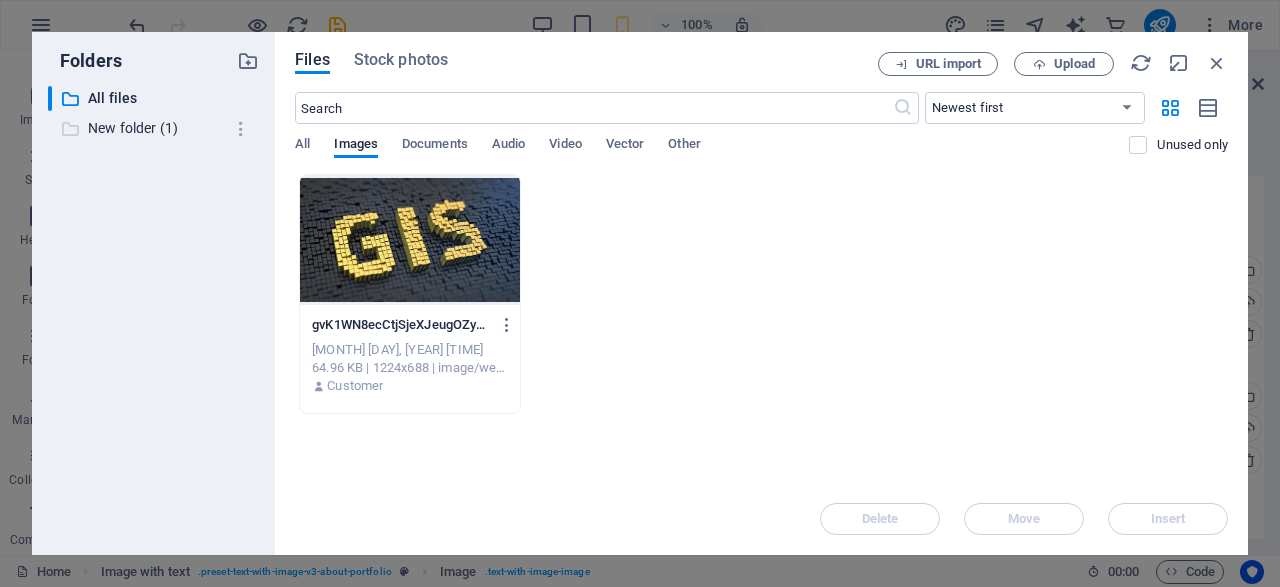 click on "New folder (1)" at bounding box center (155, 128) 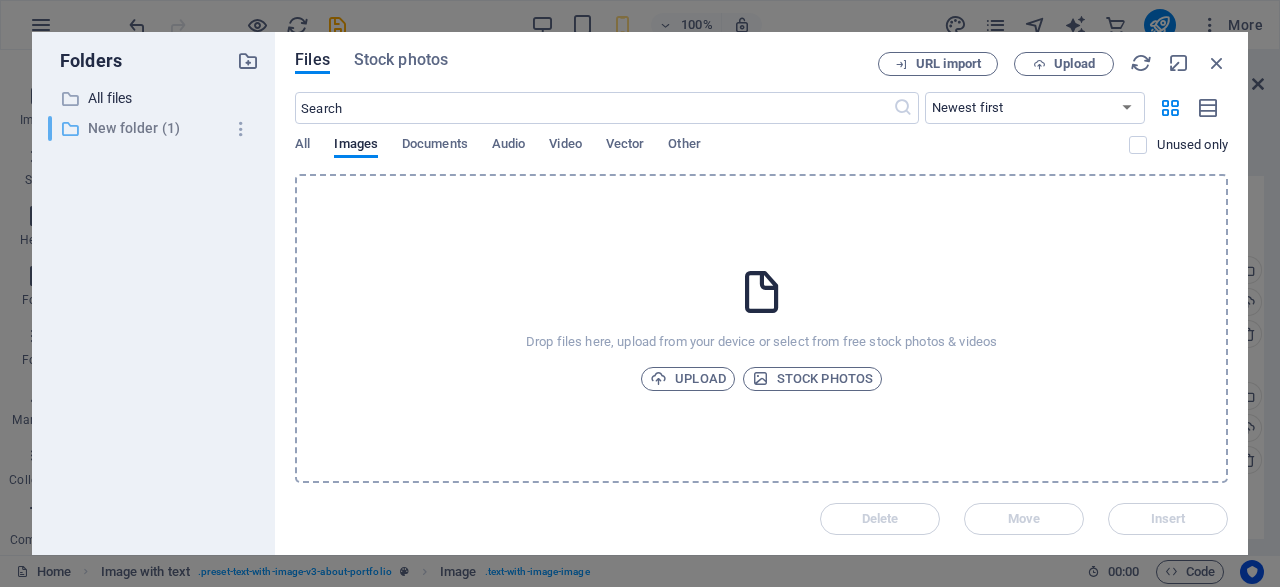 click on "New folder (1)" at bounding box center (155, 128) 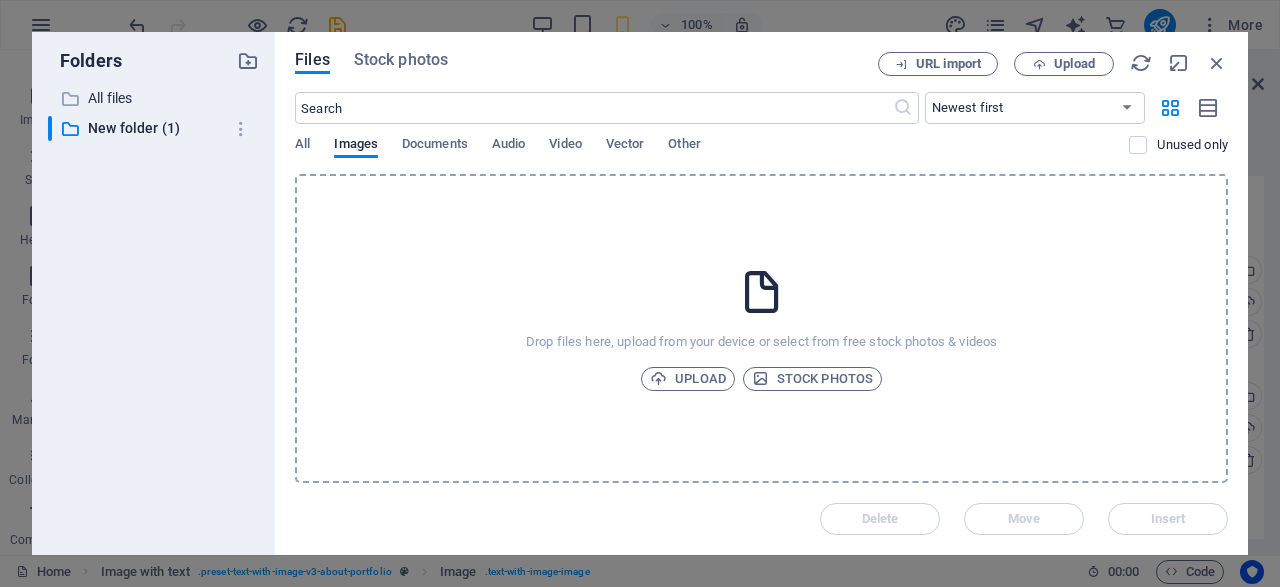 click on "Files Stock photos URL import Upload ​ Newest first Oldest first Name (A-Z) Name (Z-A) Size (0-9) Size (9-0) Resolution (0-9) Resolution (9-0) All Images Documents Audio Video Vector Other Unused only Drop files here, upload from your device or select from free stock photos & videos Upload Stock photos Delete Move Insert" at bounding box center (761, 293) 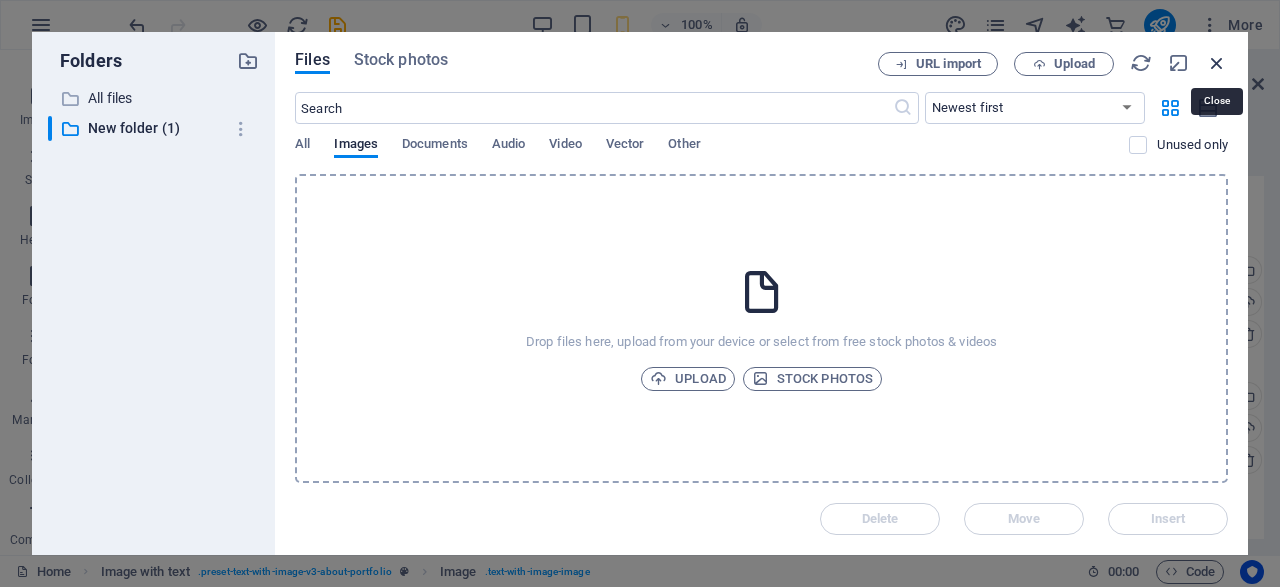 click at bounding box center (1217, 63) 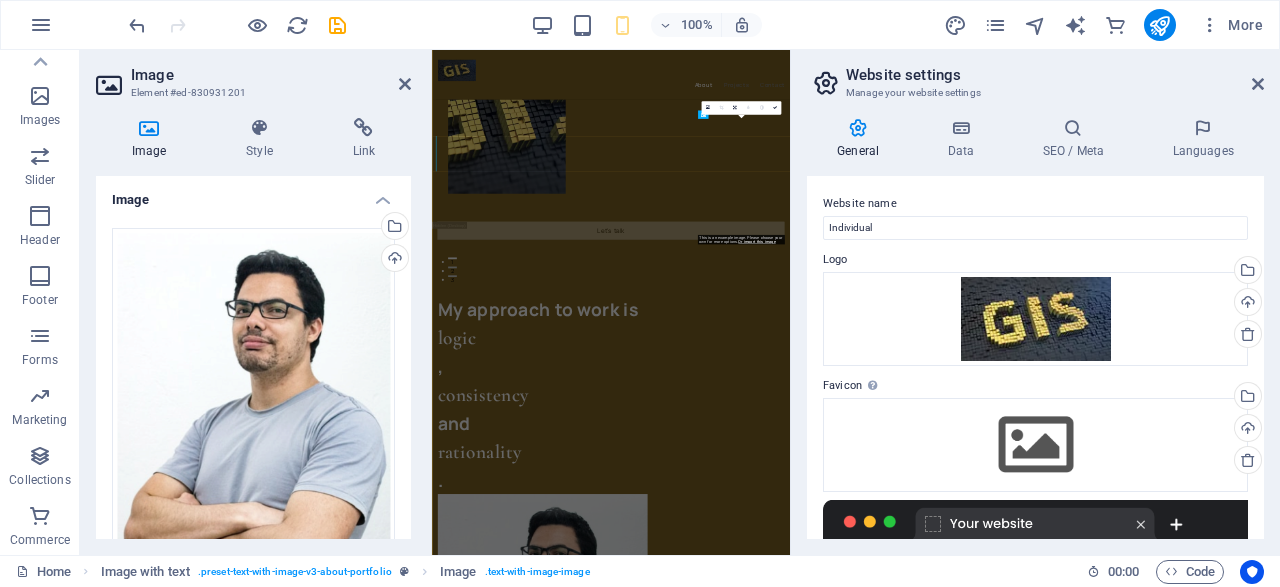 type 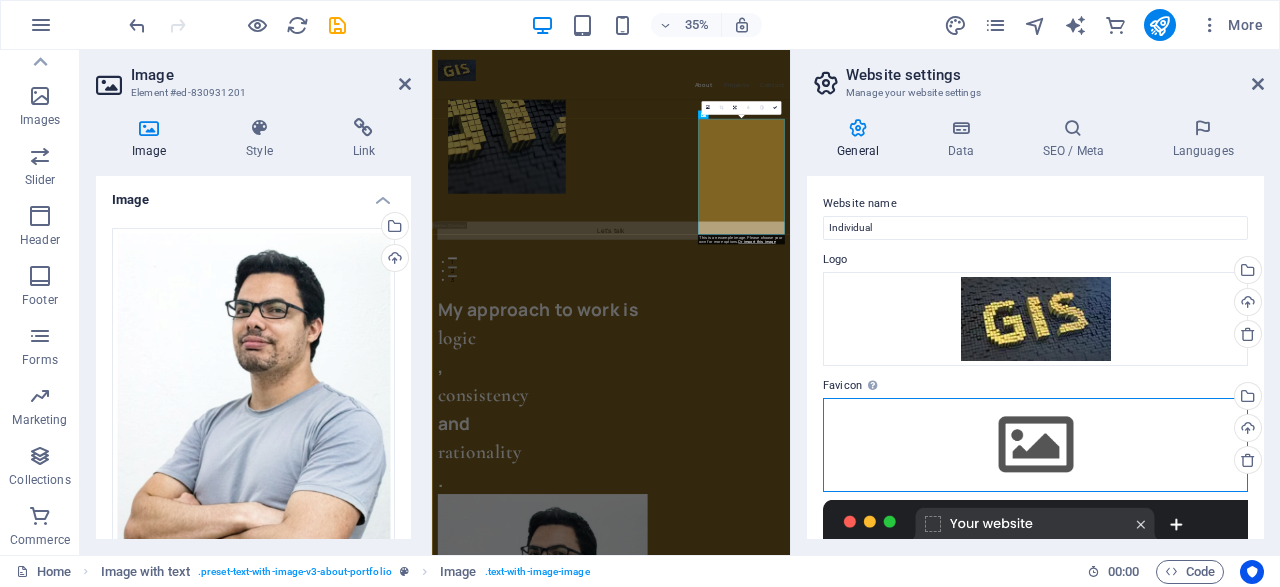 click on "Drag files here, click to choose files or select files from Files or our free stock photos & videos" at bounding box center [1035, 445] 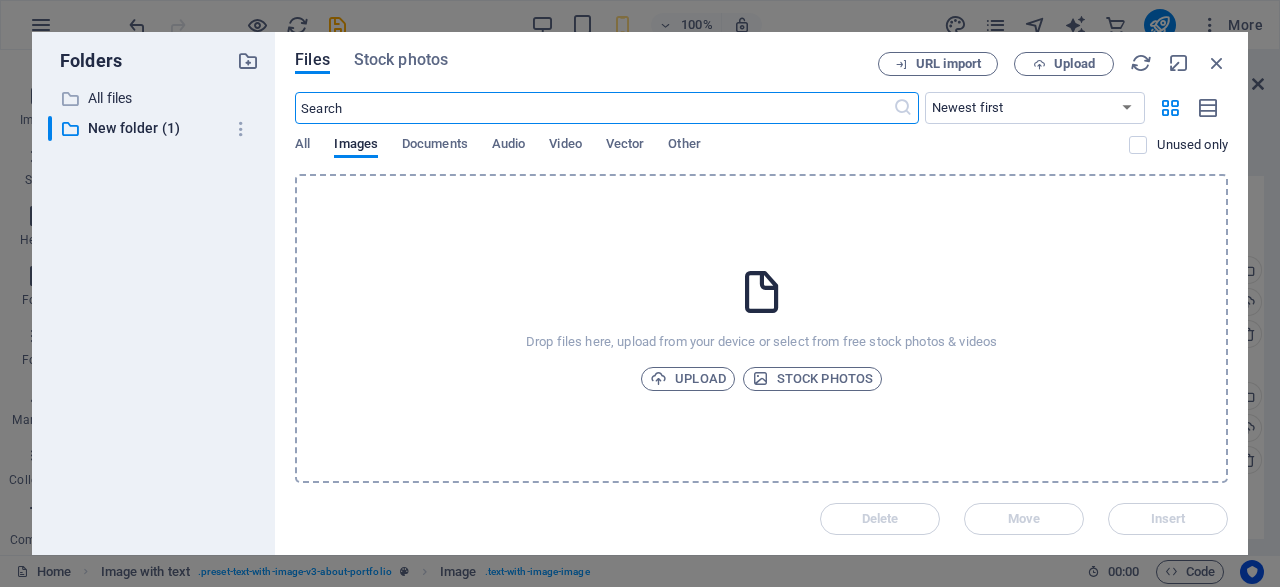 type on "100" 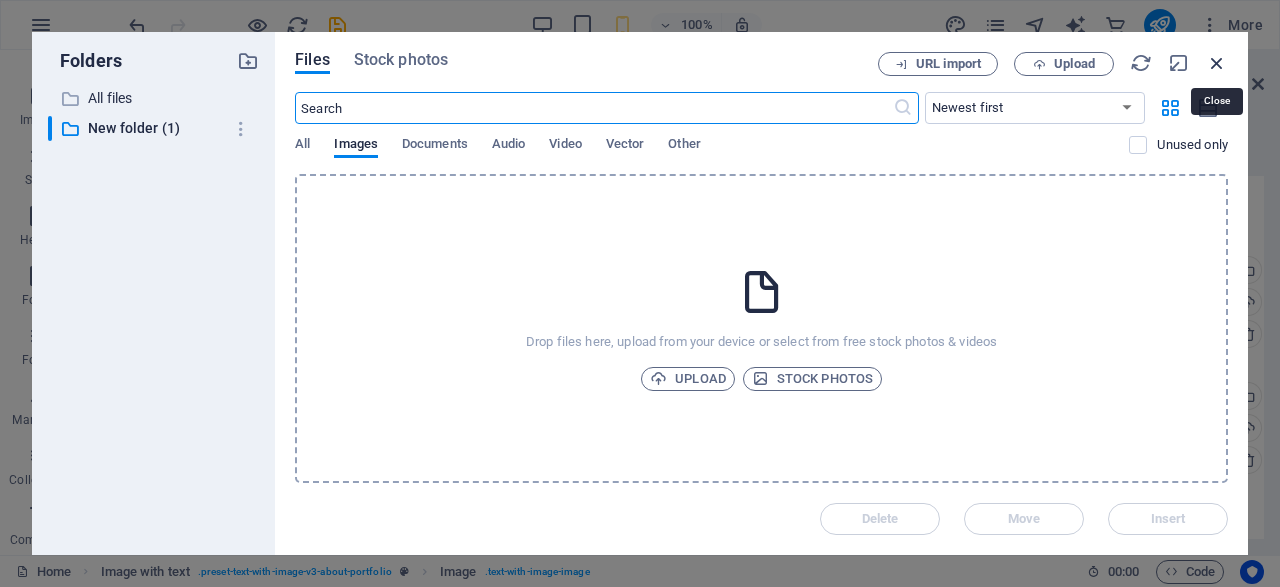 click at bounding box center [1217, 63] 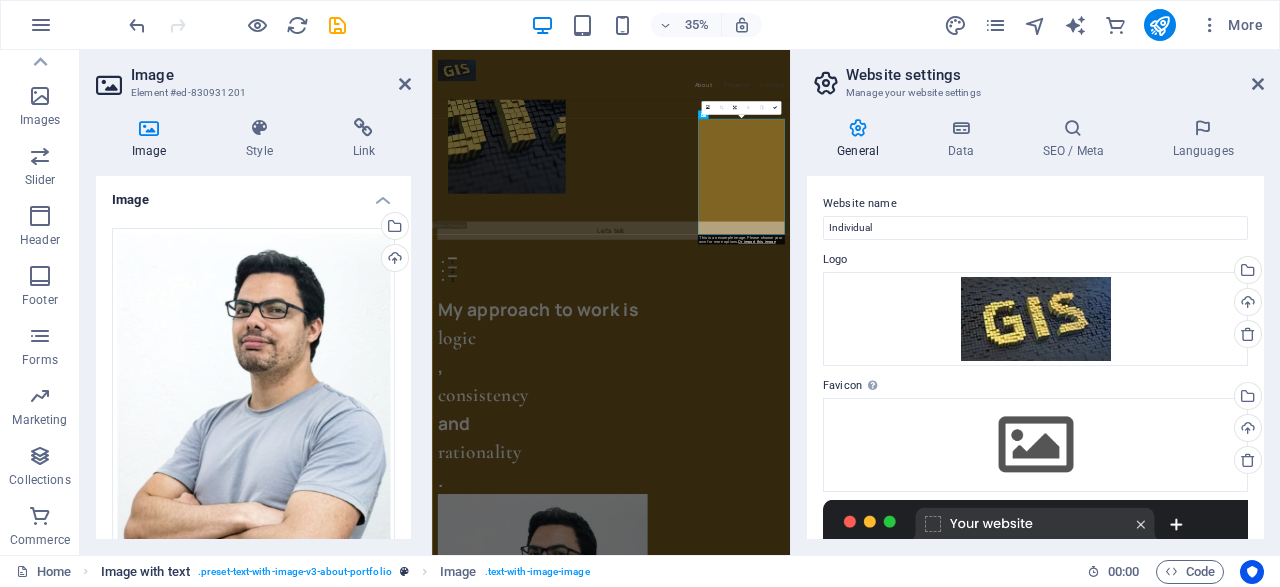 type 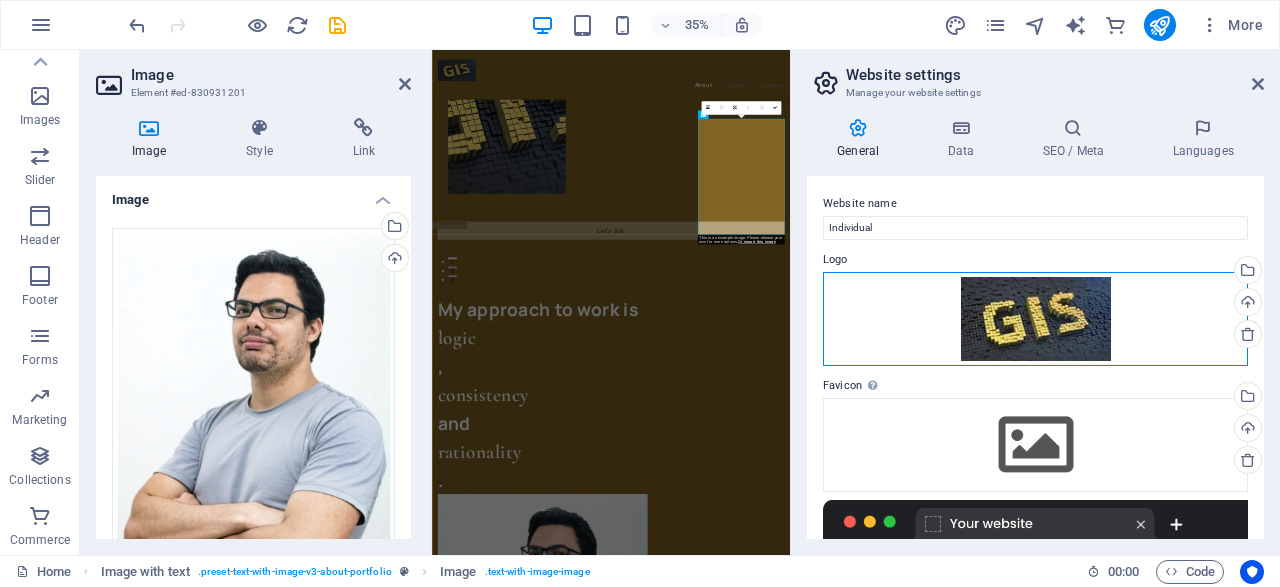 click on "Drag files here, click to choose files or select files from Files or our free stock photos & videos" at bounding box center [1035, 319] 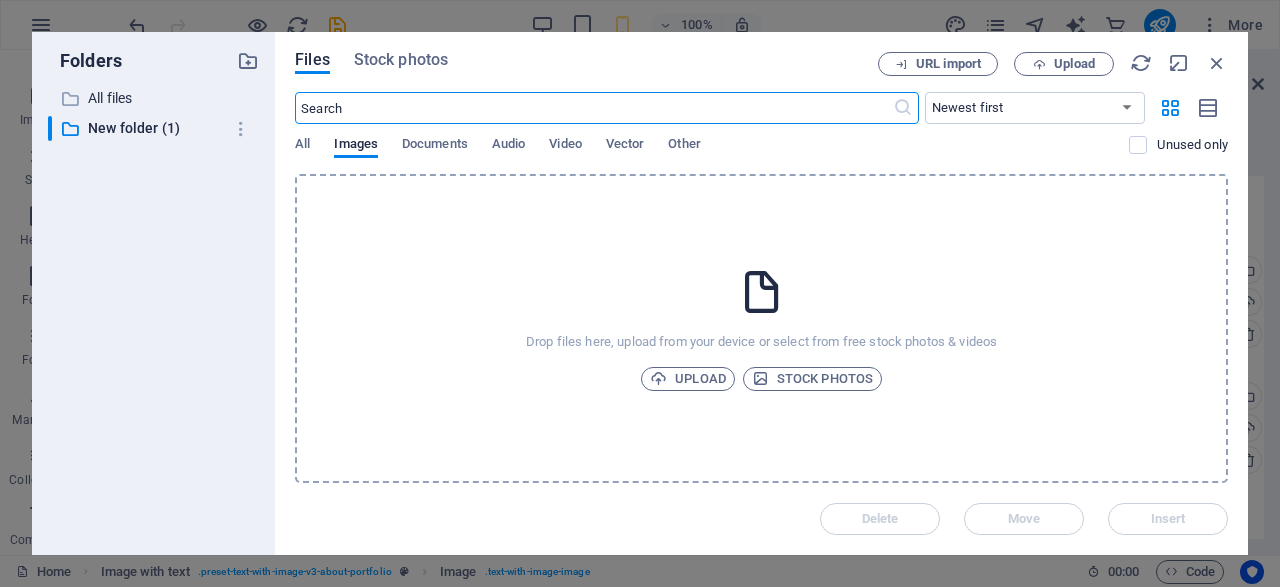 type on "100" 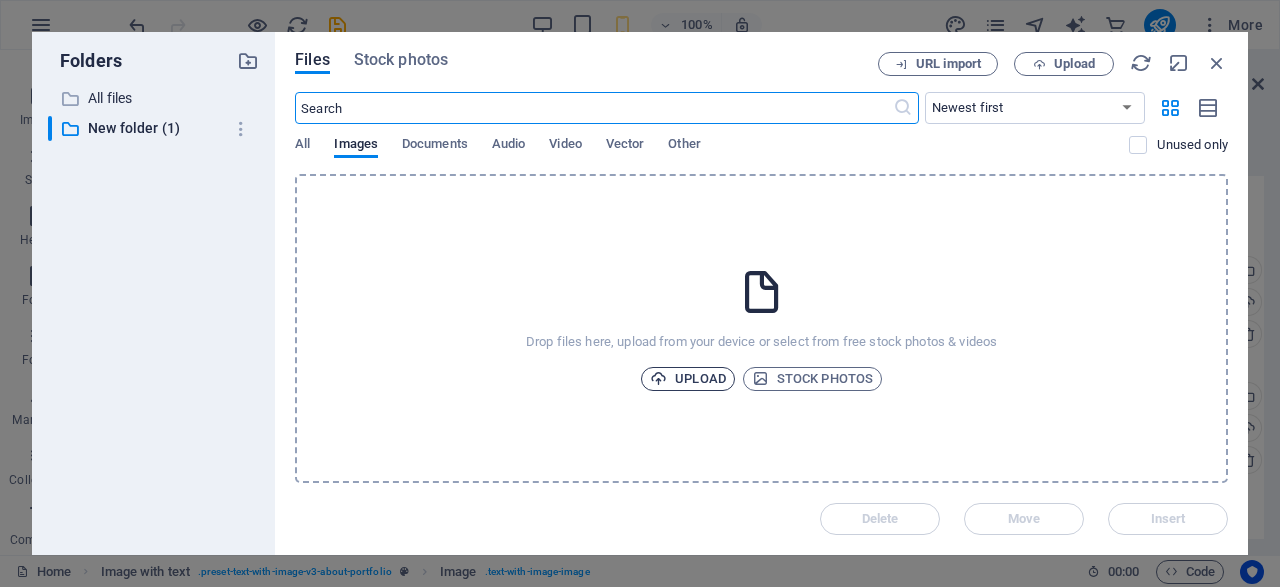 click on "Upload" at bounding box center [688, 379] 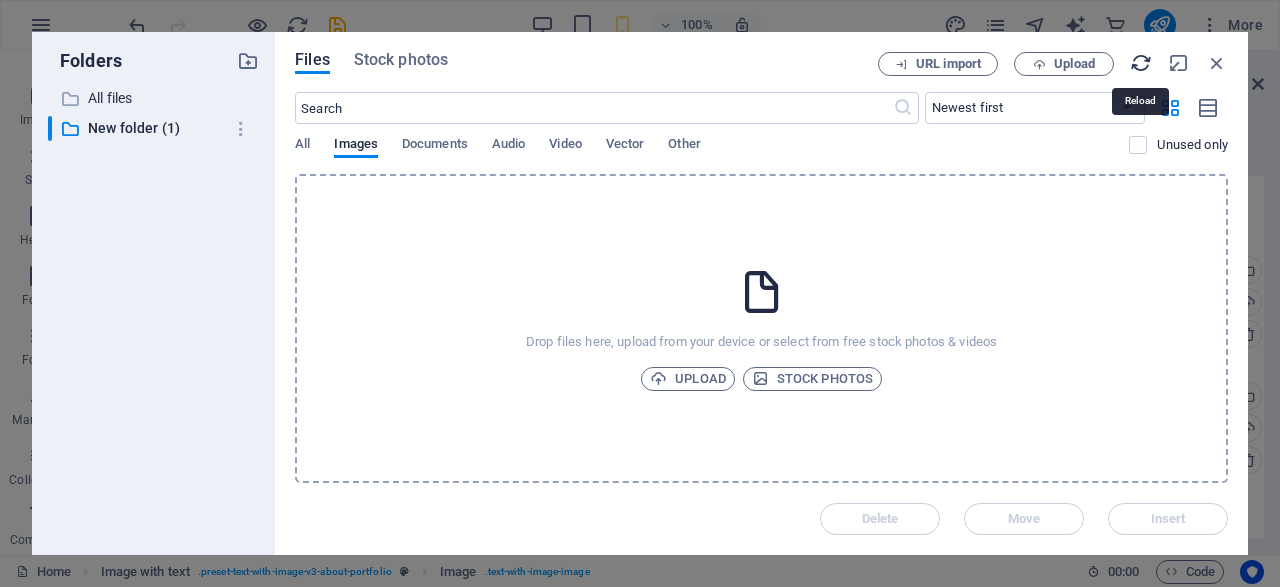click at bounding box center [1141, 63] 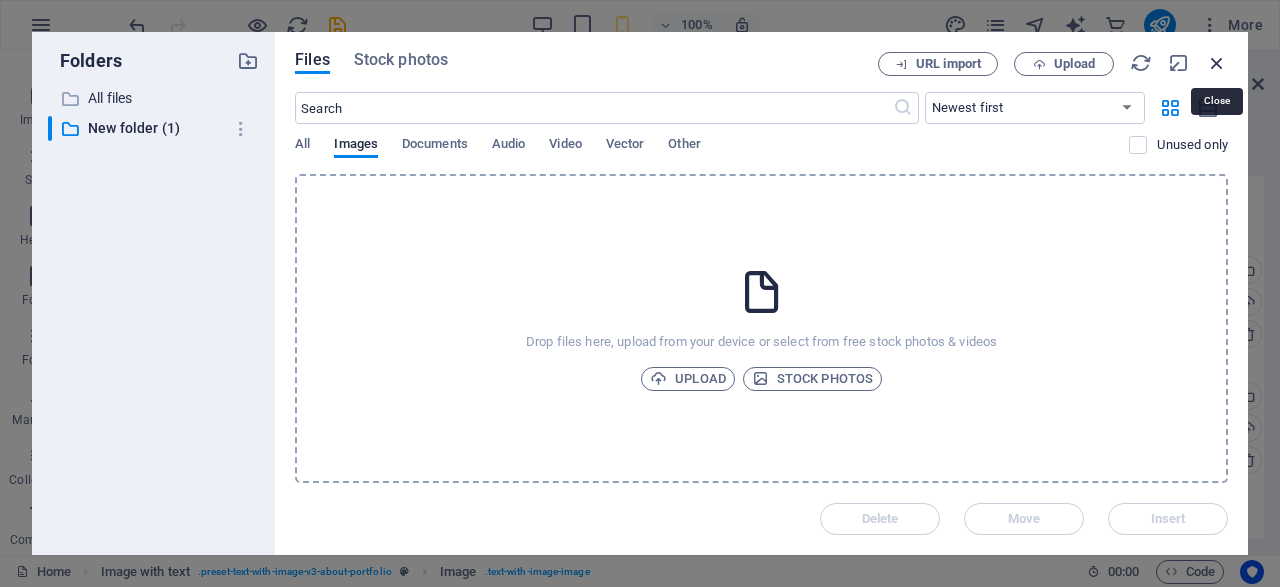 click at bounding box center (1217, 63) 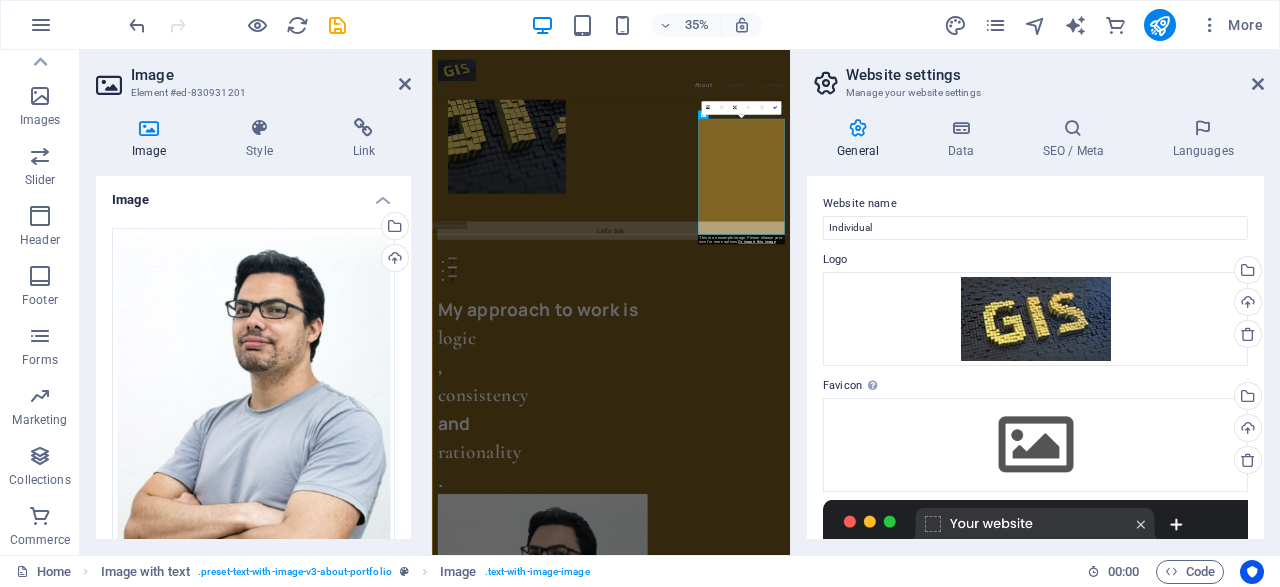 type 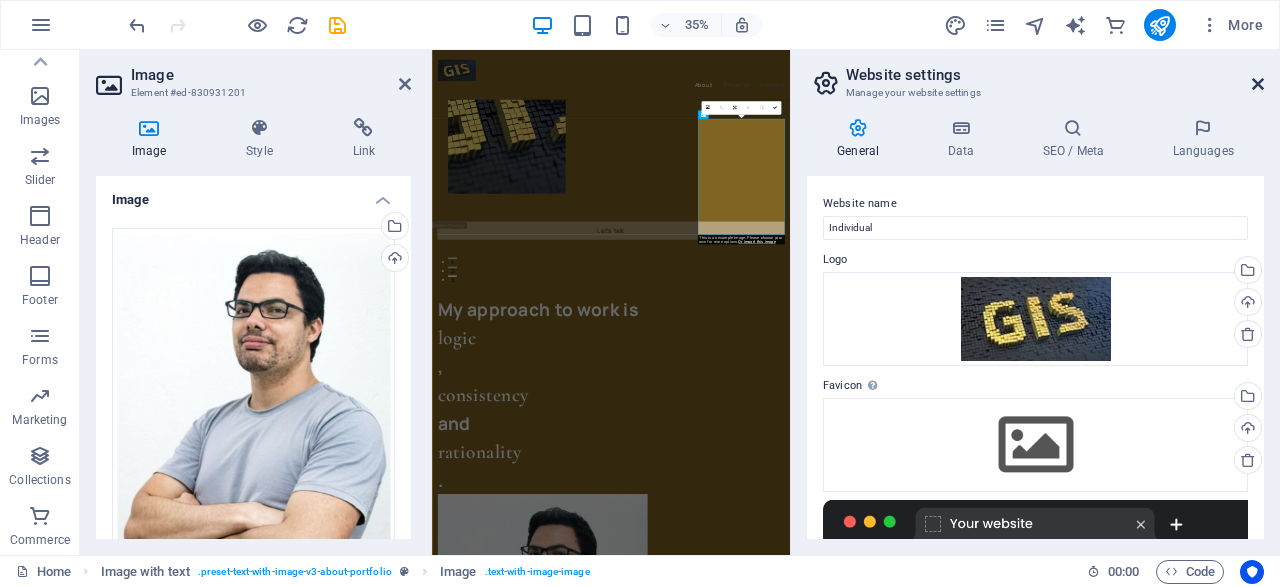 click at bounding box center (1258, 84) 